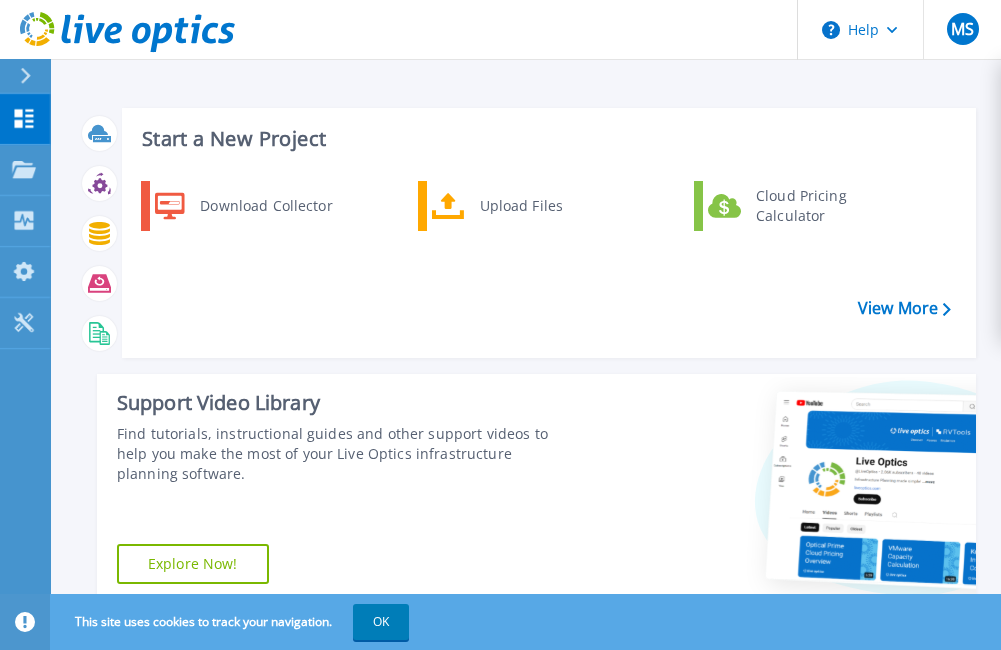 scroll, scrollTop: 0, scrollLeft: 0, axis: both 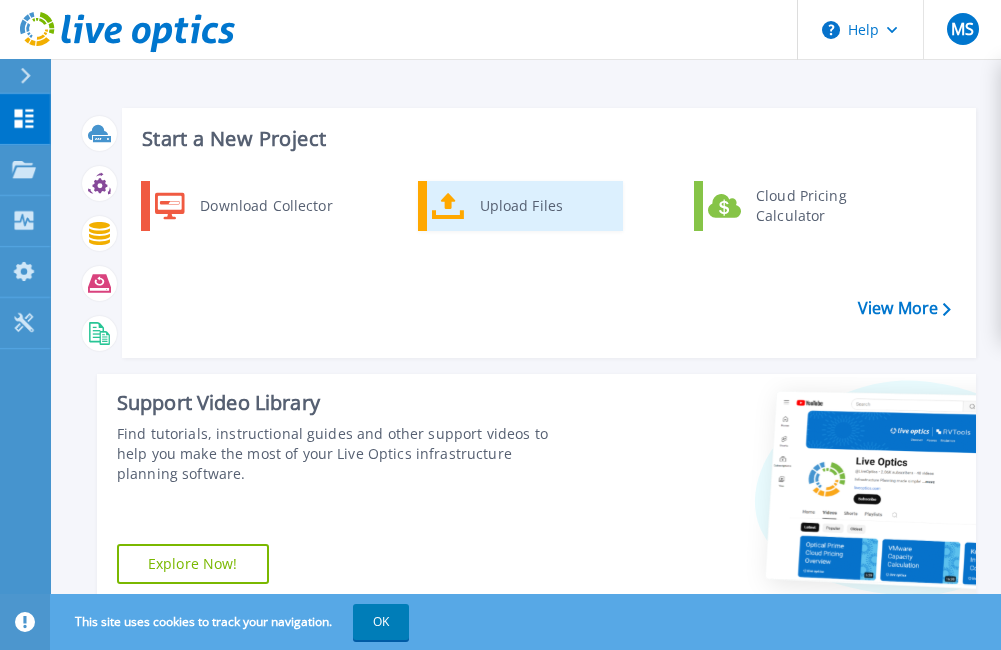 click on "Upload Files" at bounding box center [544, 206] 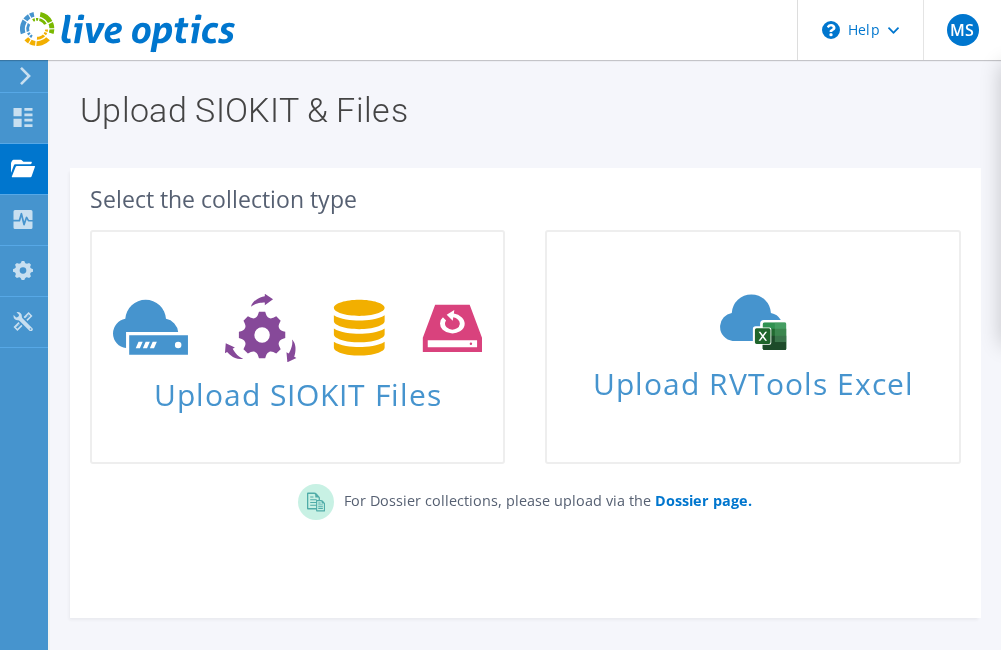 scroll, scrollTop: 0, scrollLeft: 0, axis: both 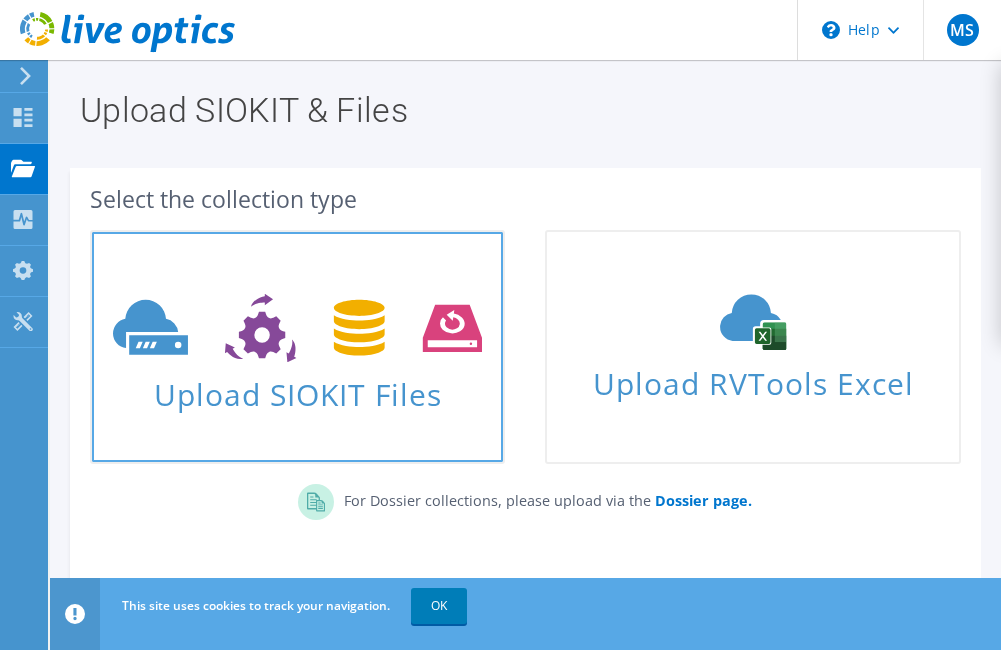 click 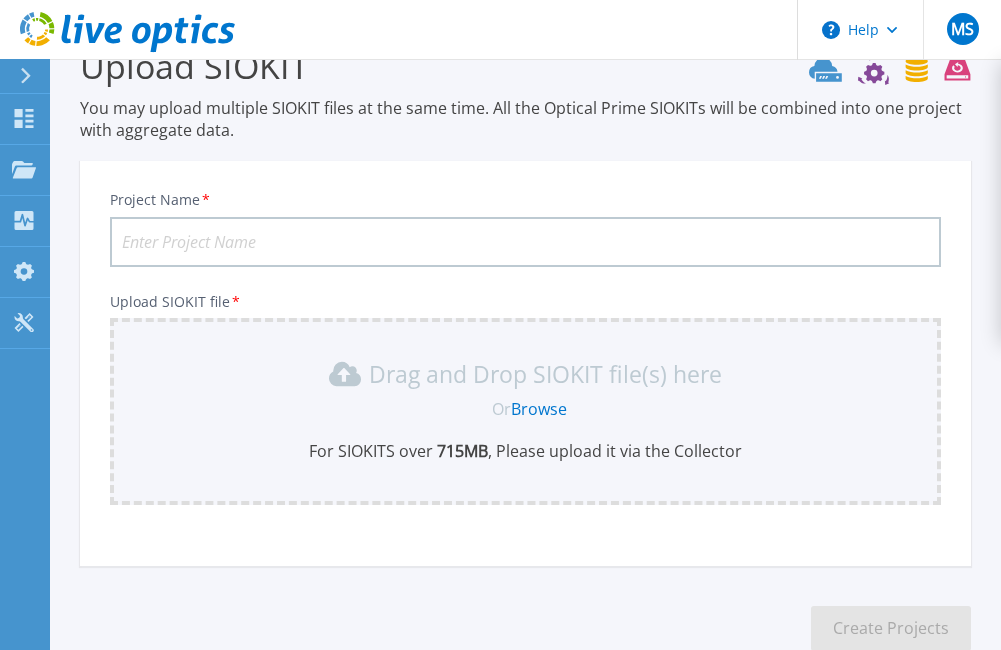 scroll, scrollTop: 169, scrollLeft: 0, axis: vertical 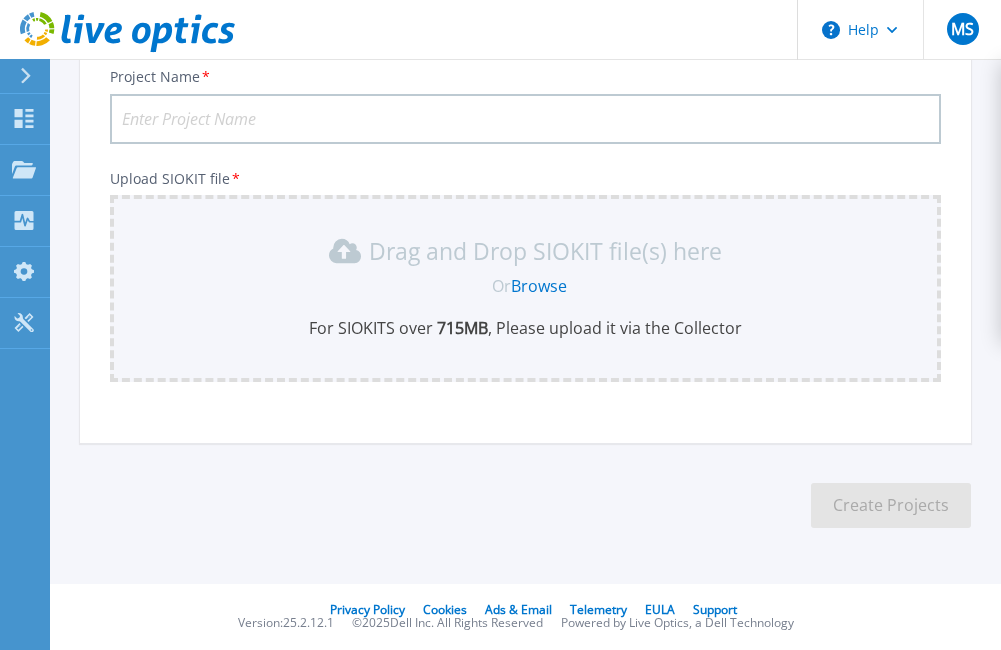 click on "Browse" at bounding box center [539, 286] 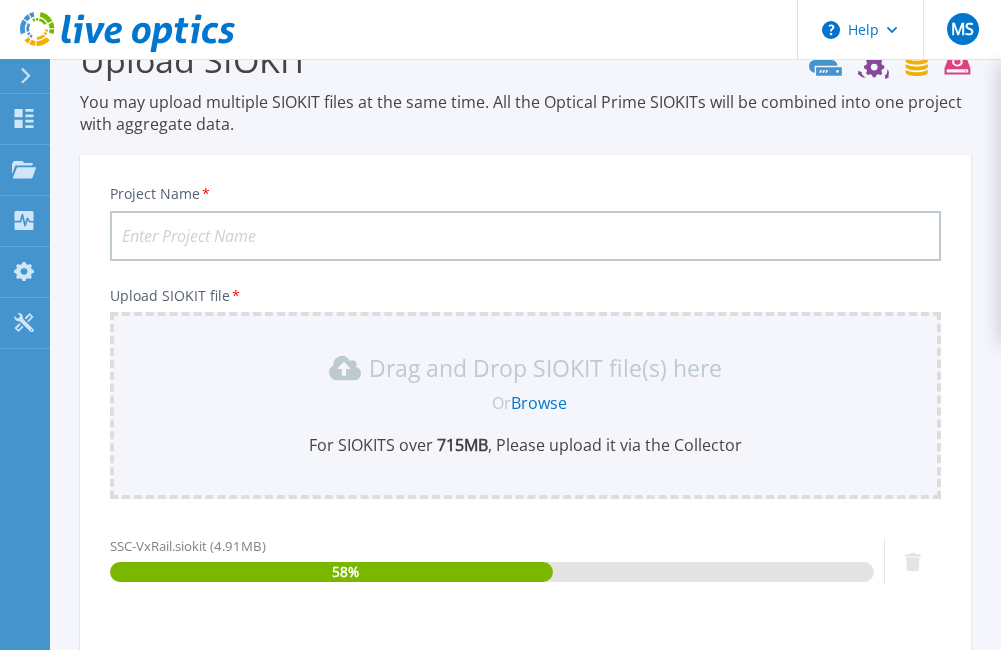 scroll, scrollTop: 0, scrollLeft: 0, axis: both 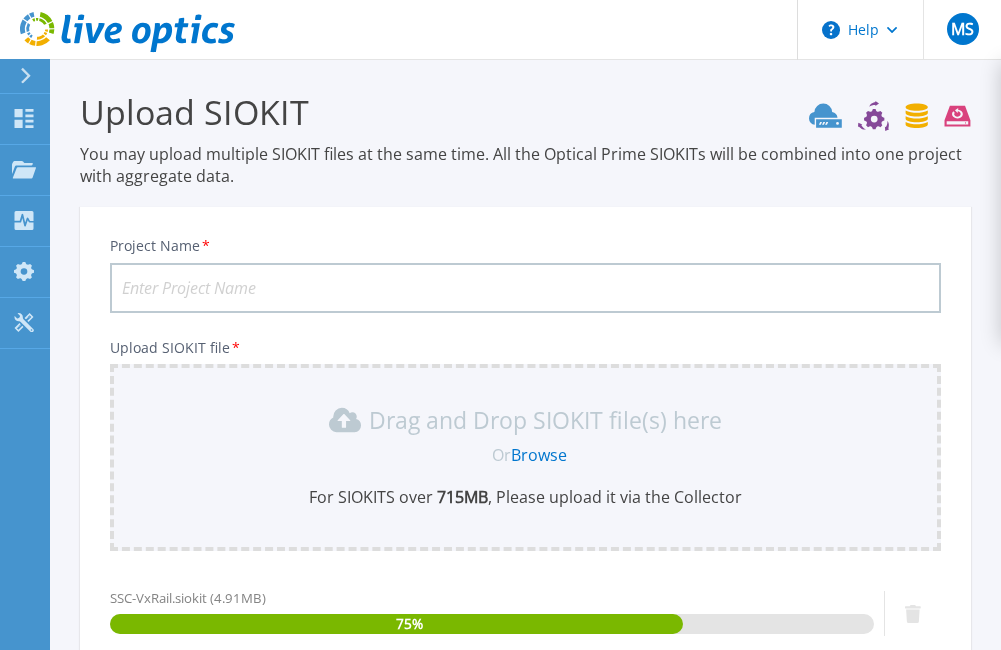 click on "Project Name *" at bounding box center [525, 288] 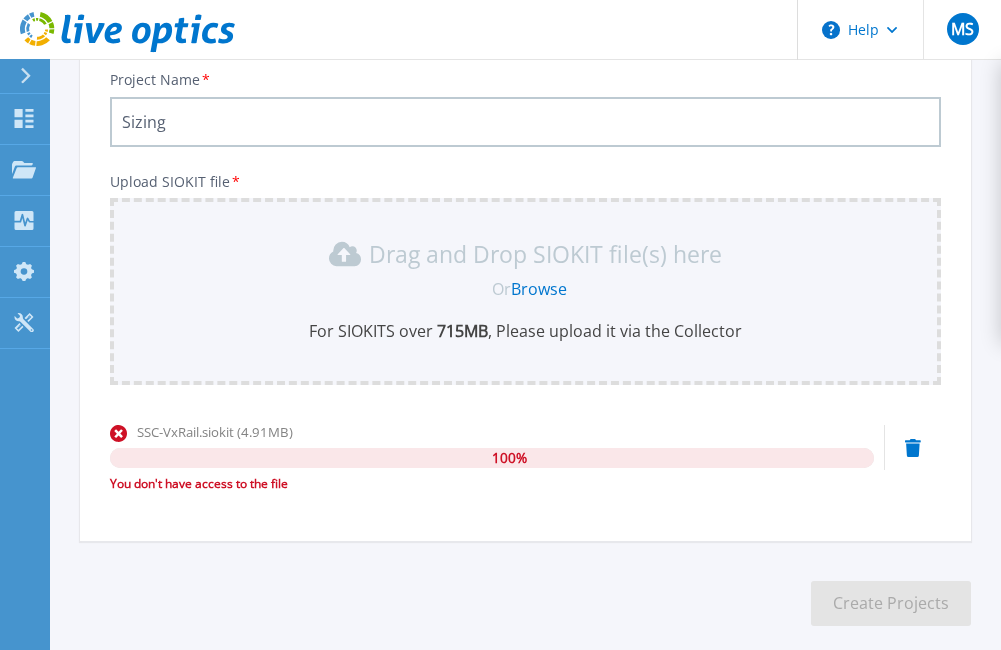 scroll, scrollTop: 264, scrollLeft: 0, axis: vertical 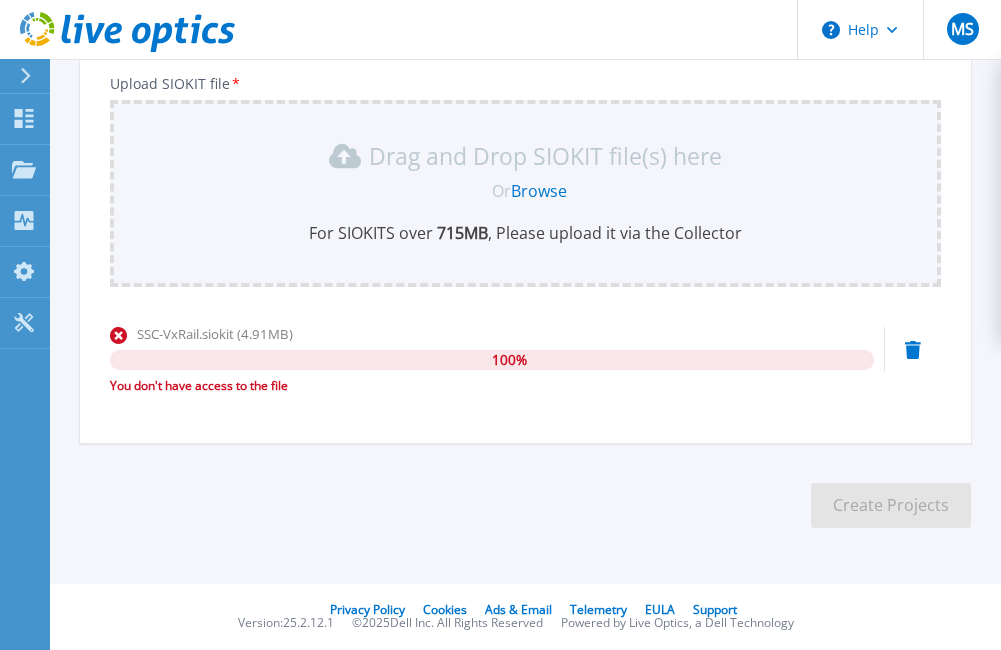 type on "Sizing" 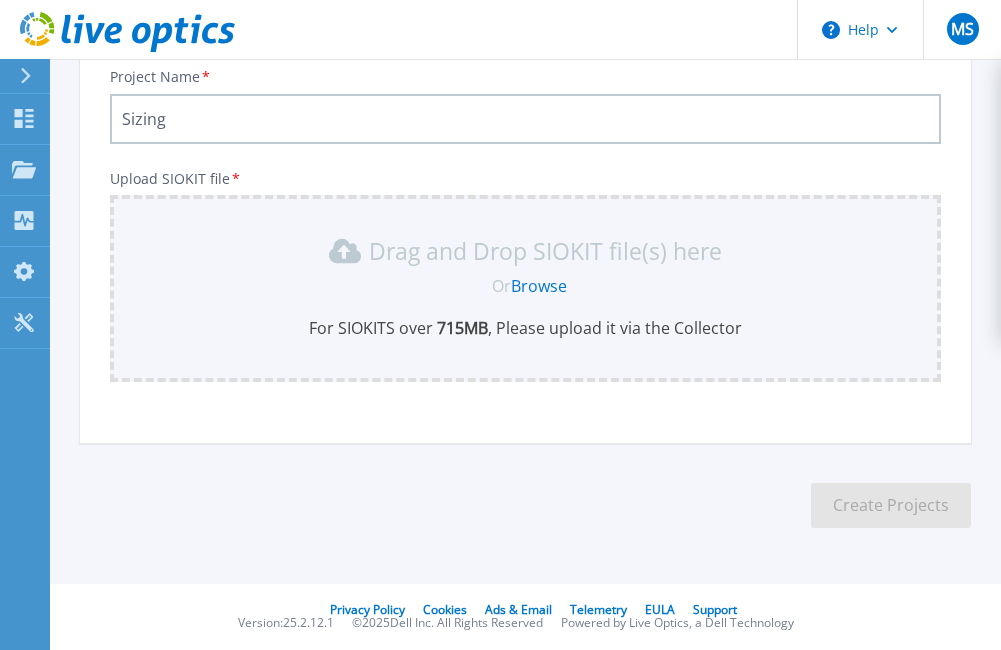 scroll, scrollTop: 169, scrollLeft: 0, axis: vertical 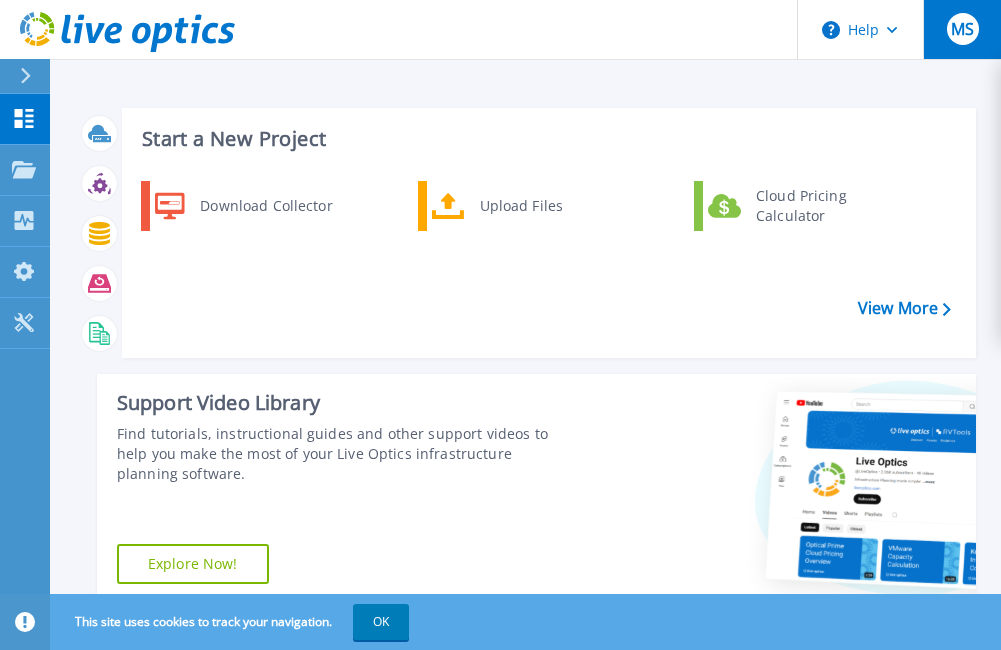 click on "MS" at bounding box center [962, 29] 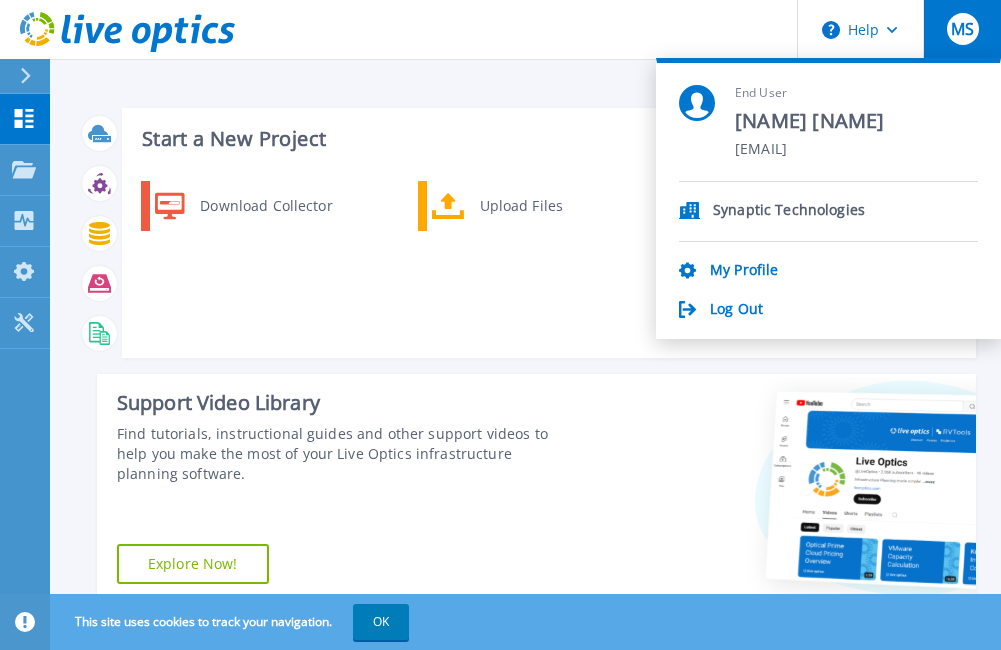 click on "MS" at bounding box center (962, 29) 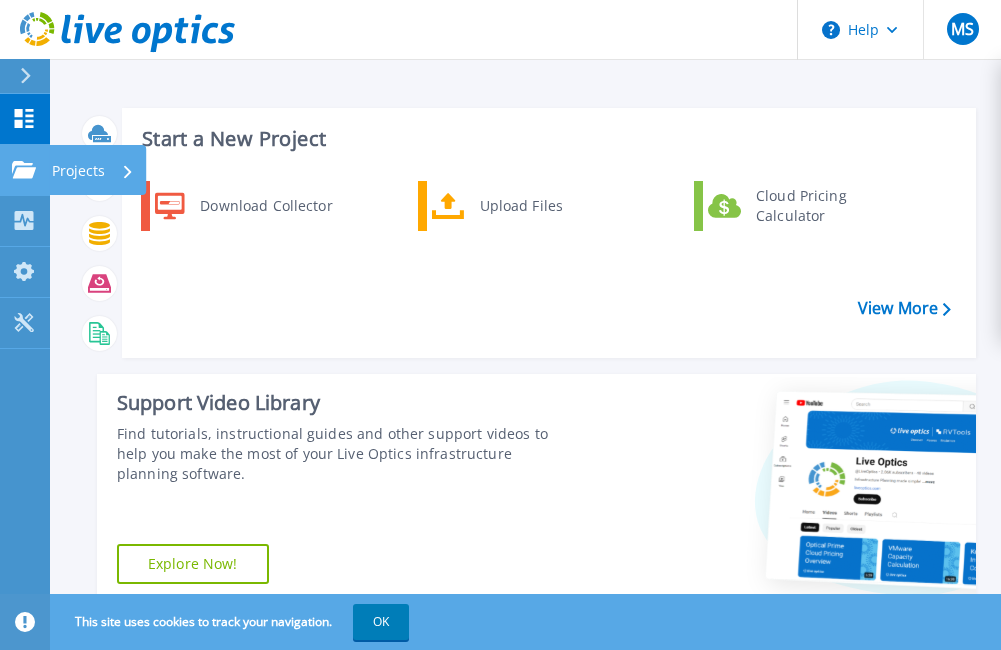 click on "Projects Projects" at bounding box center [25, 170] 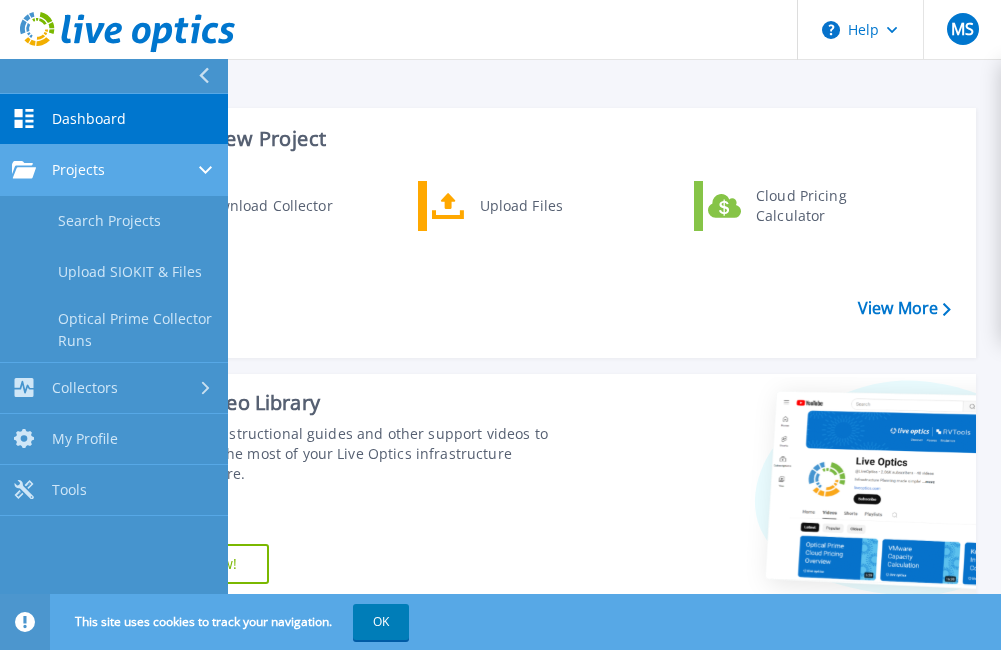 click on "Projects" at bounding box center [114, 170] 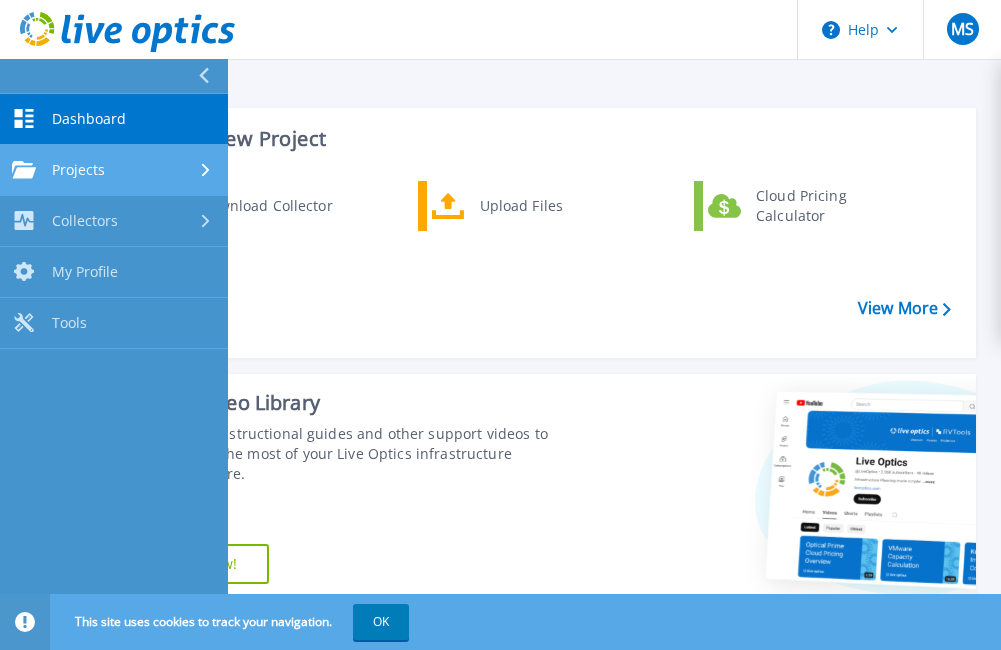 click on "Projects" at bounding box center [114, 170] 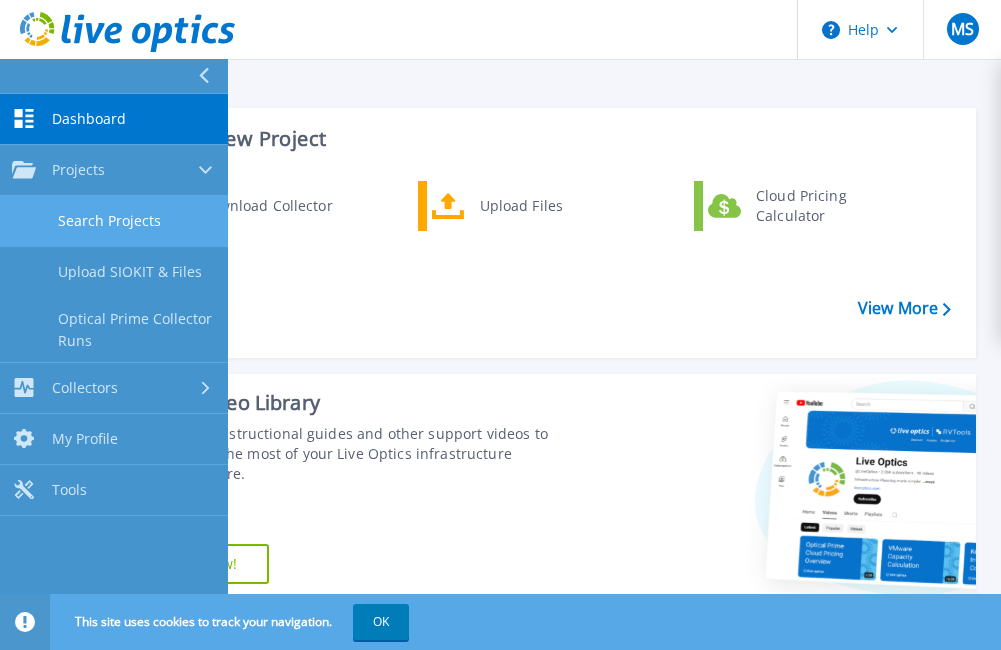 click on "Search Projects" at bounding box center (114, 221) 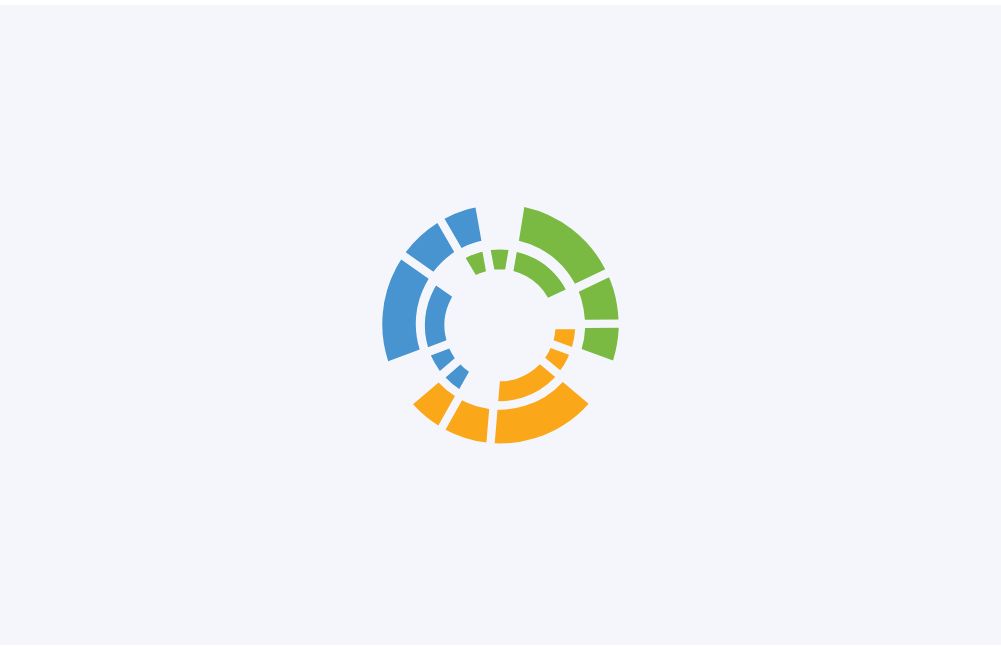 scroll, scrollTop: 0, scrollLeft: 0, axis: both 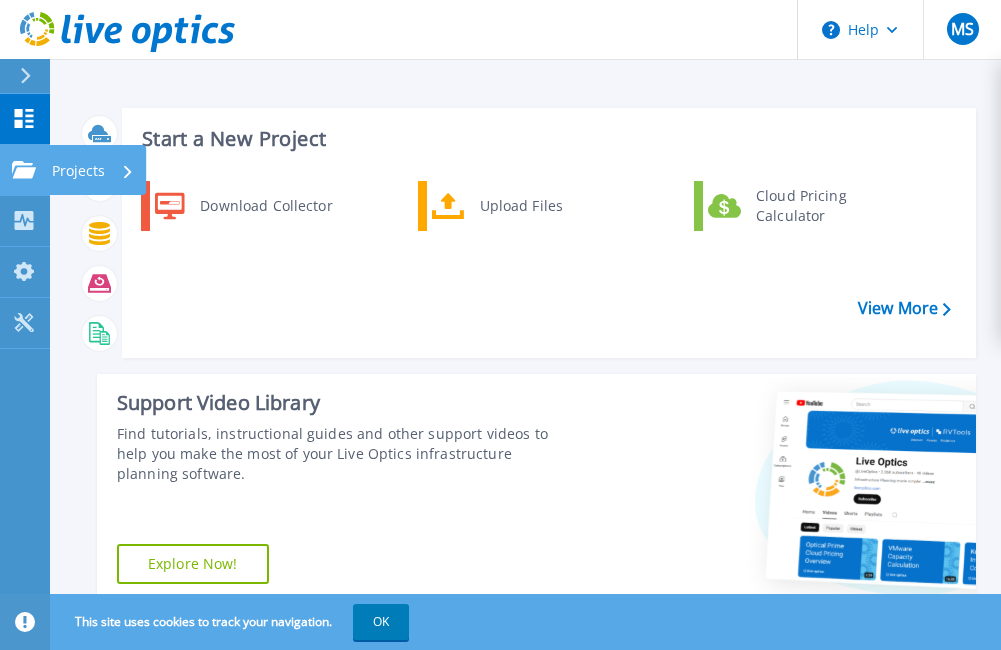 click 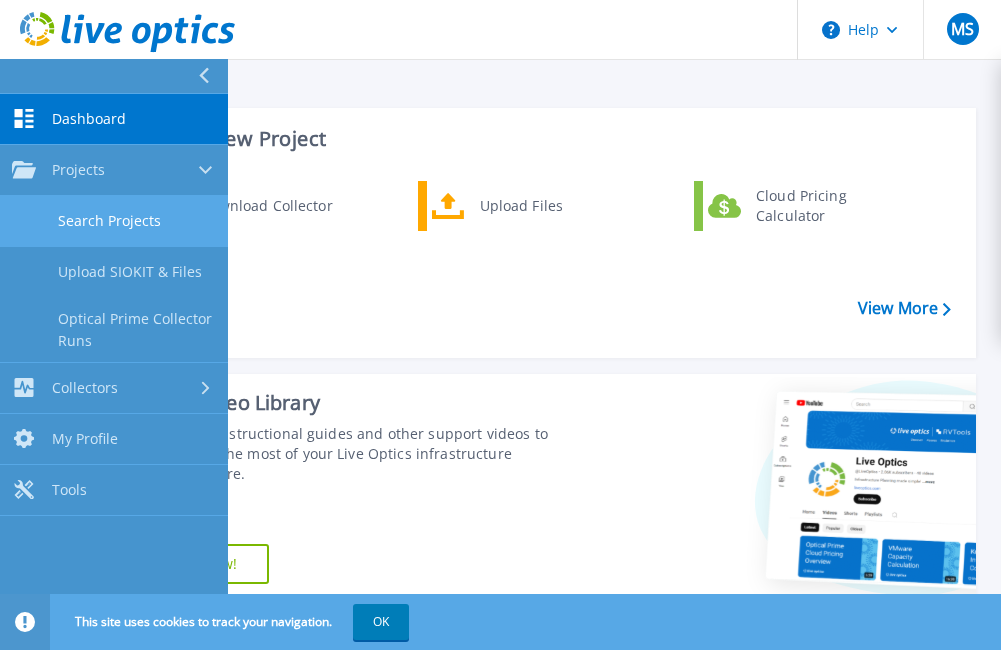 click on "Search Projects" at bounding box center (114, 221) 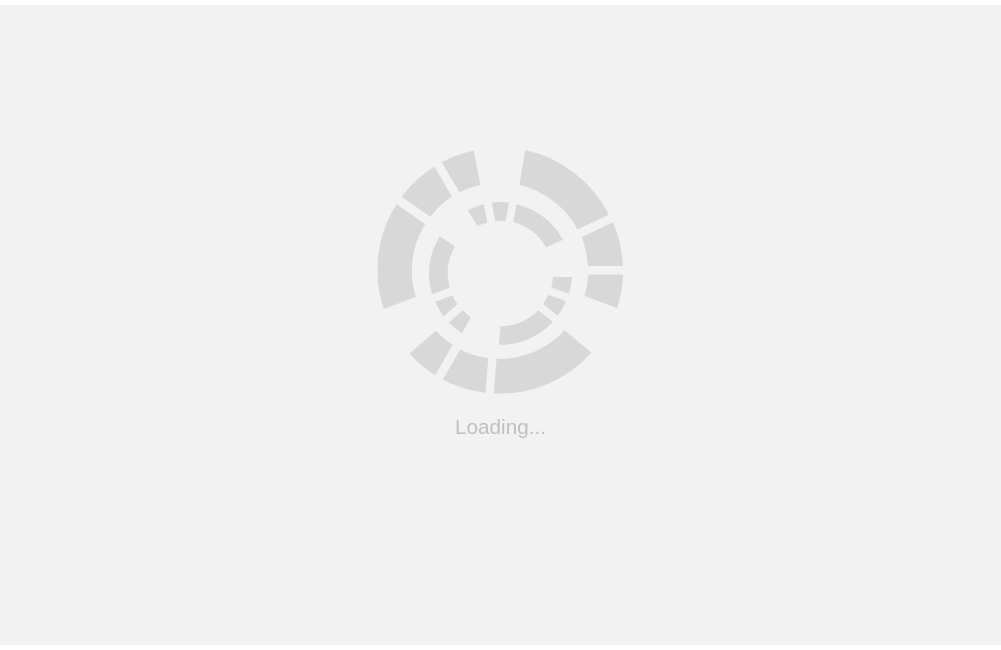 scroll, scrollTop: 0, scrollLeft: 0, axis: both 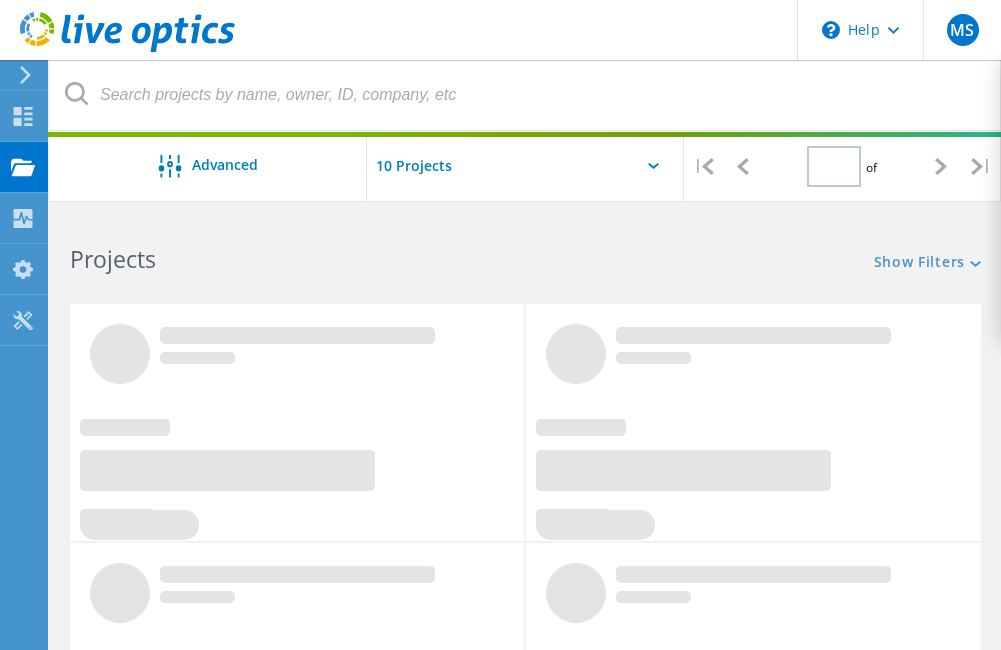 type on "1" 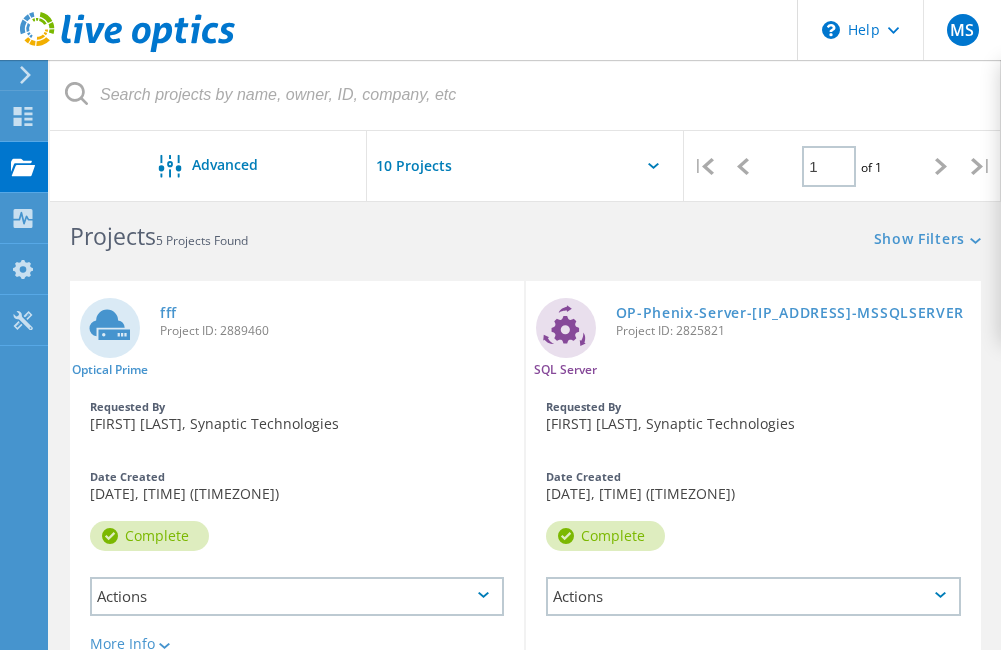 scroll, scrollTop: 0, scrollLeft: 0, axis: both 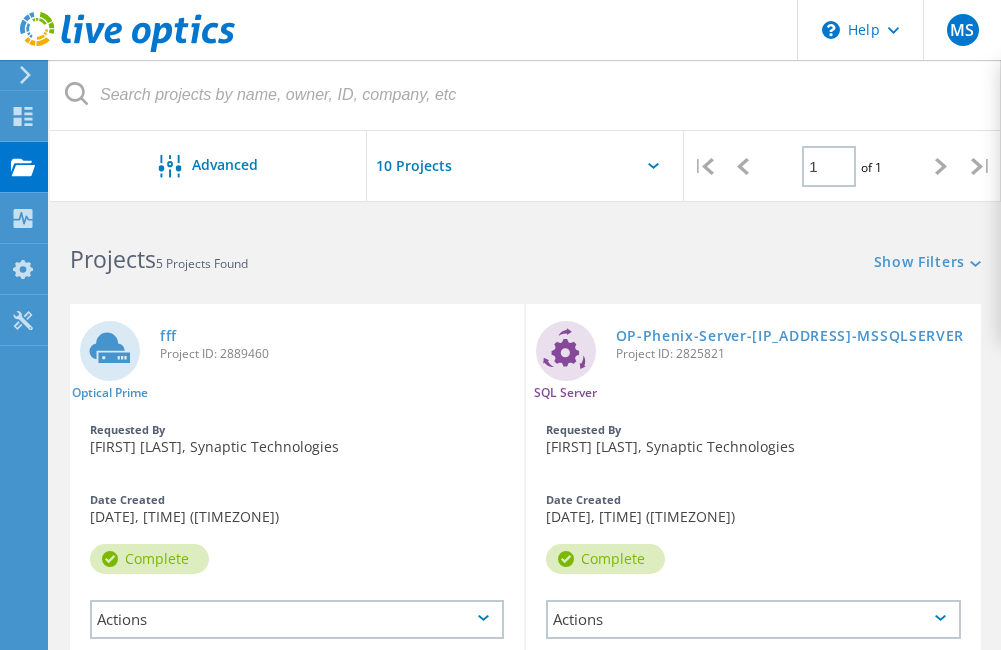 click 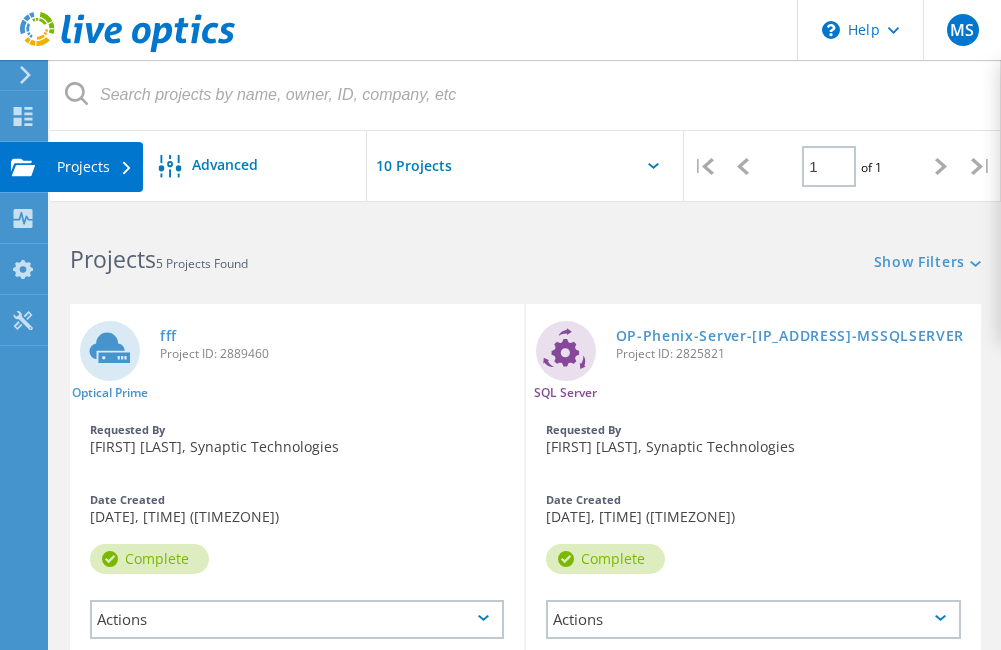 click at bounding box center [23, 170] 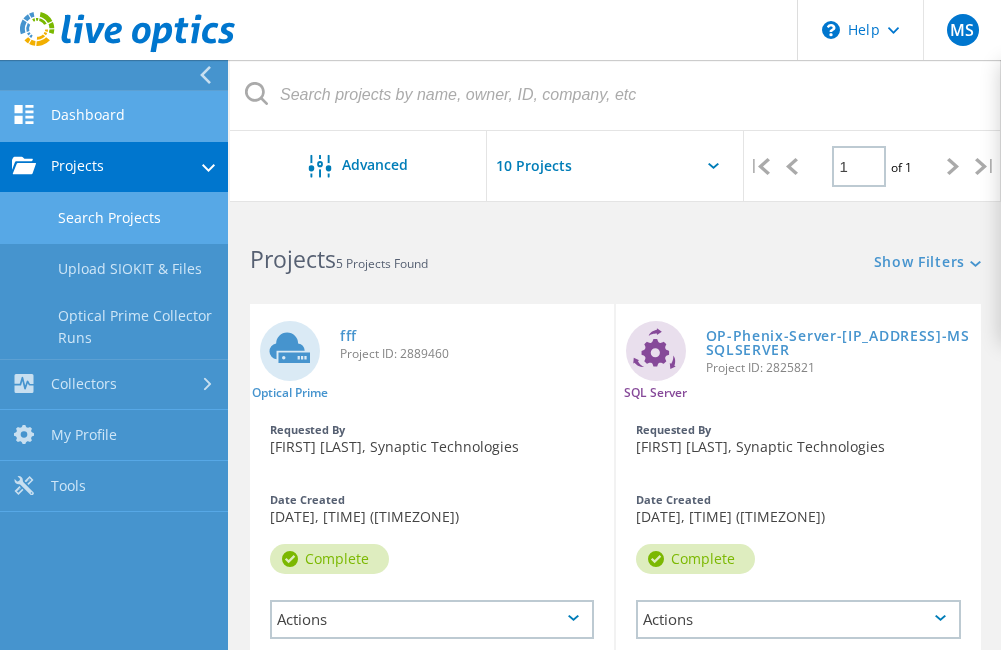 click on "Dashboard" at bounding box center (114, 116) 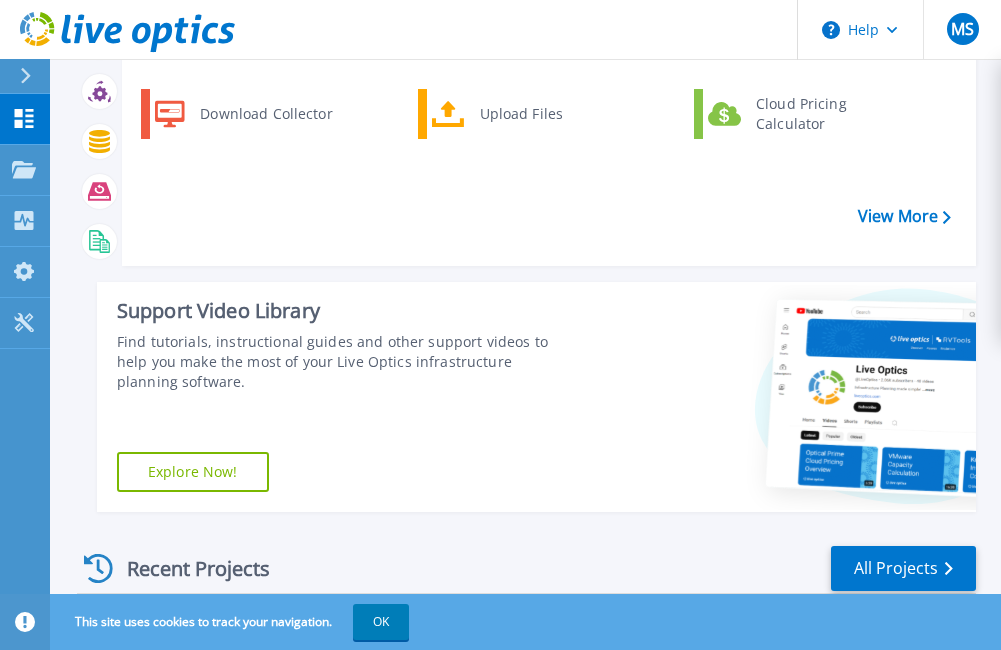 scroll, scrollTop: 0, scrollLeft: 0, axis: both 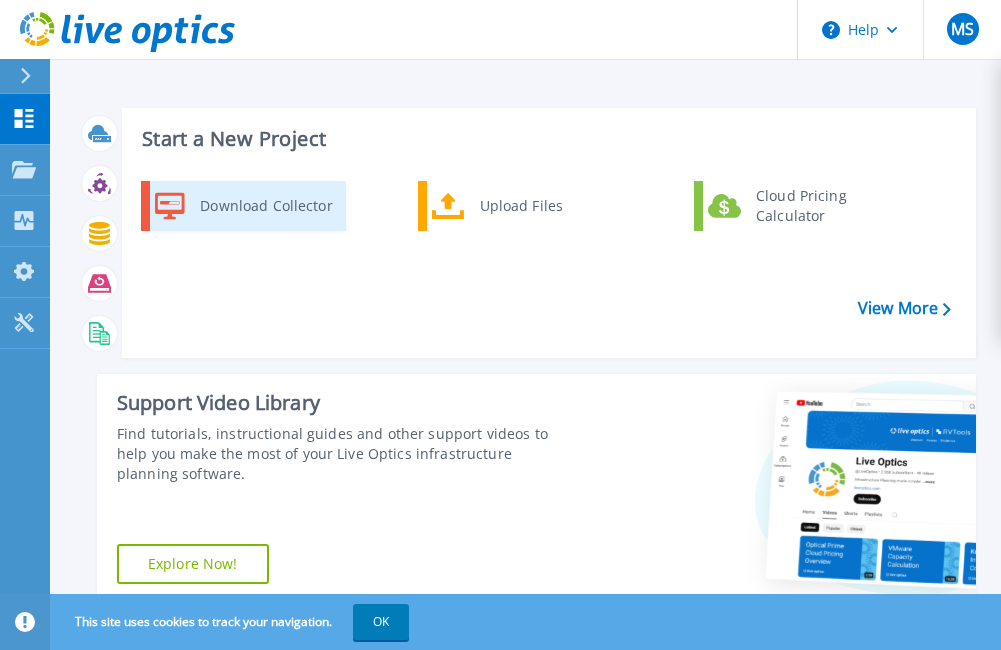 click on "Download Collector" at bounding box center [265, 206] 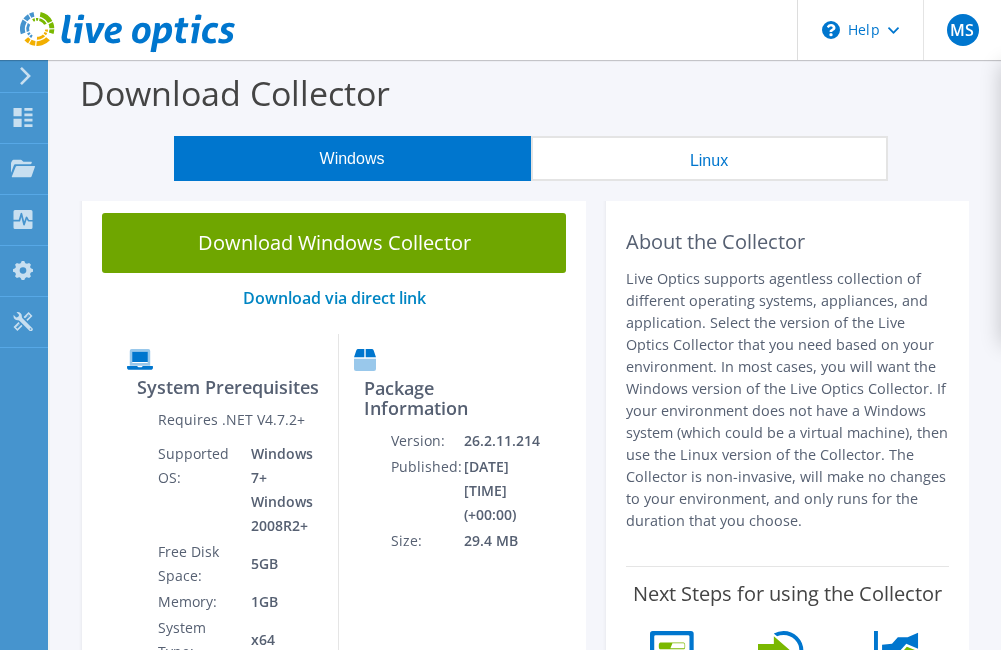 scroll, scrollTop: 0, scrollLeft: 0, axis: both 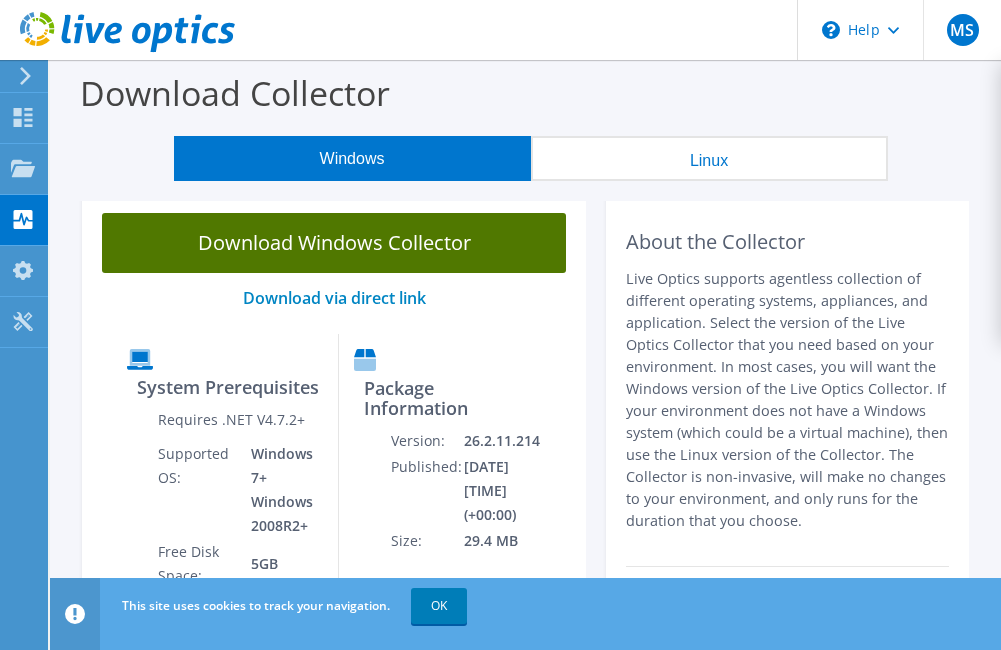 click on "Download Windows Collector" at bounding box center [334, 243] 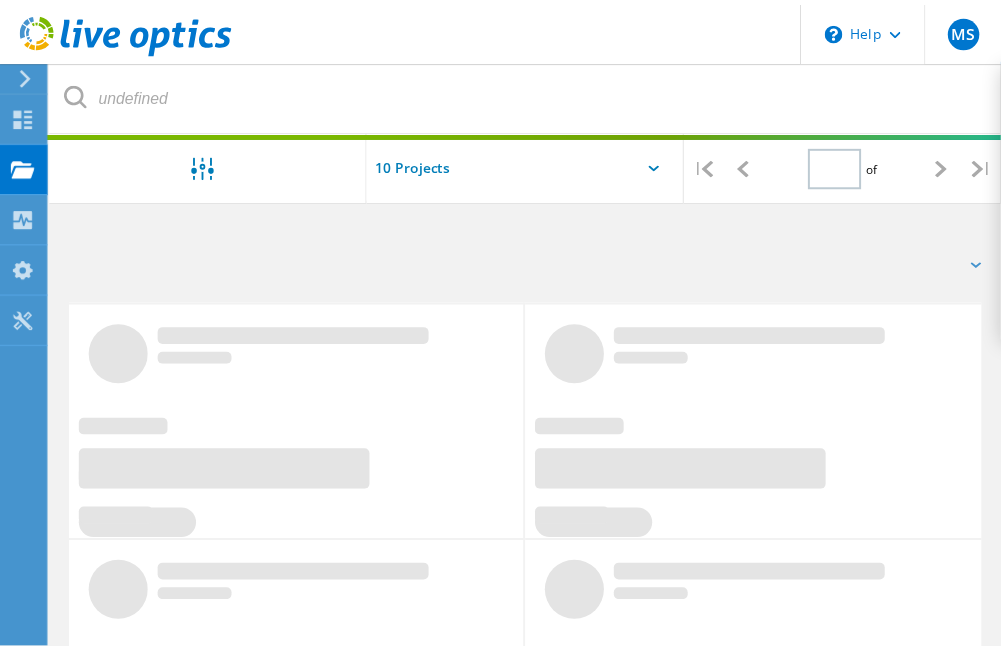 scroll, scrollTop: 0, scrollLeft: 0, axis: both 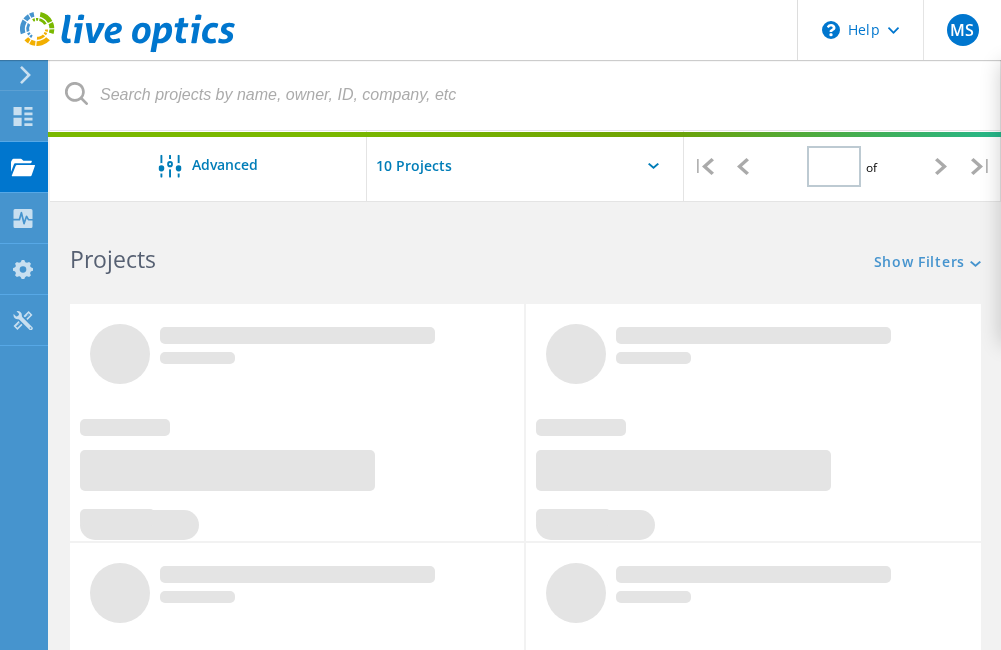 type on "1" 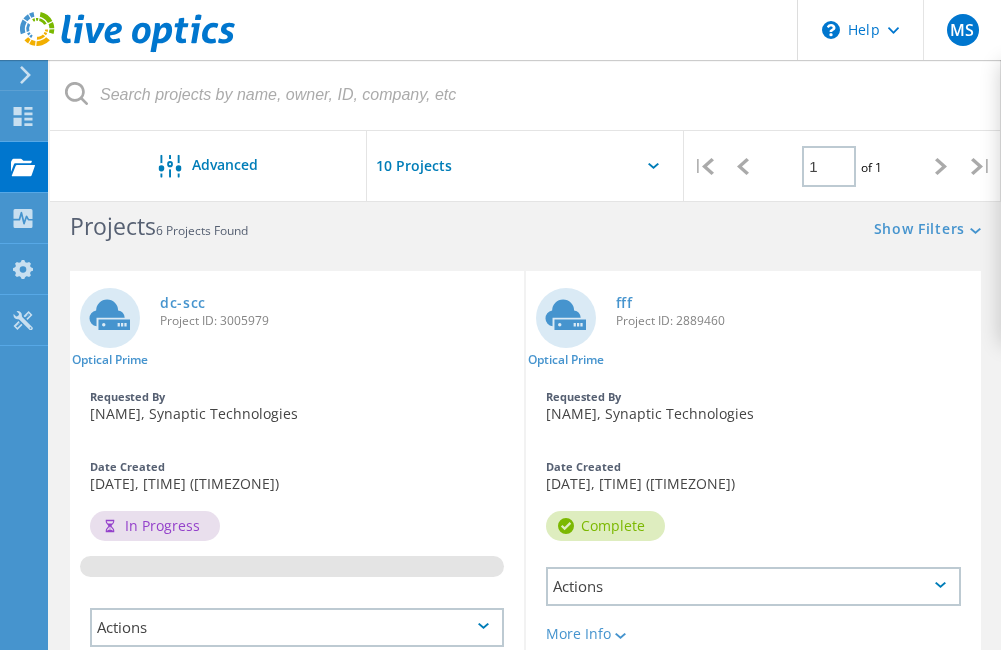 scroll, scrollTop: 0, scrollLeft: 0, axis: both 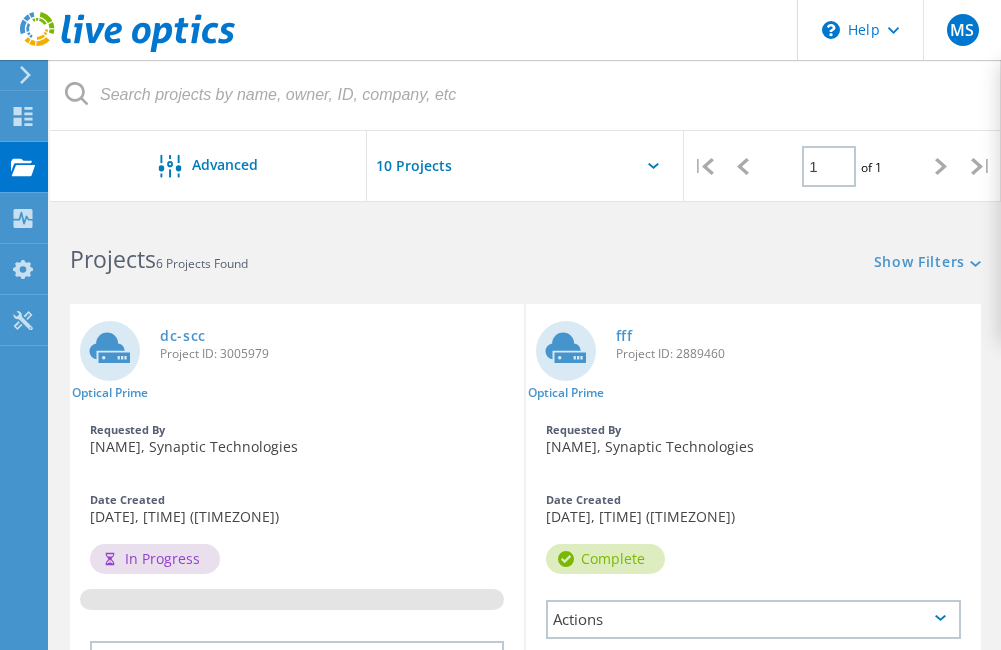 drag, startPoint x: 83, startPoint y: 425, endPoint x: 342, endPoint y: 447, distance: 259.93268 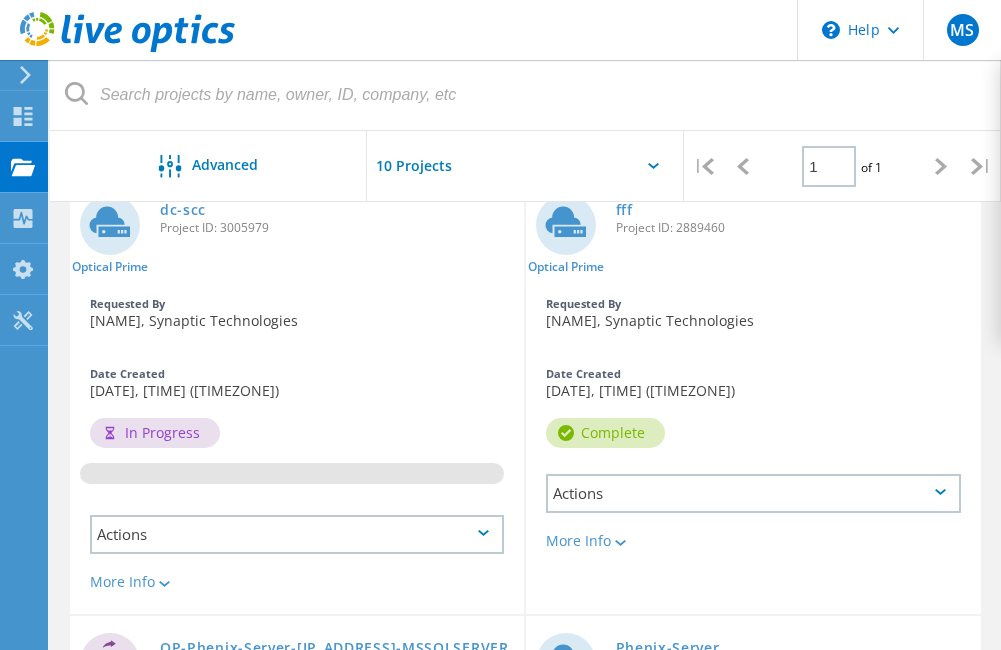 scroll, scrollTop: 0, scrollLeft: 0, axis: both 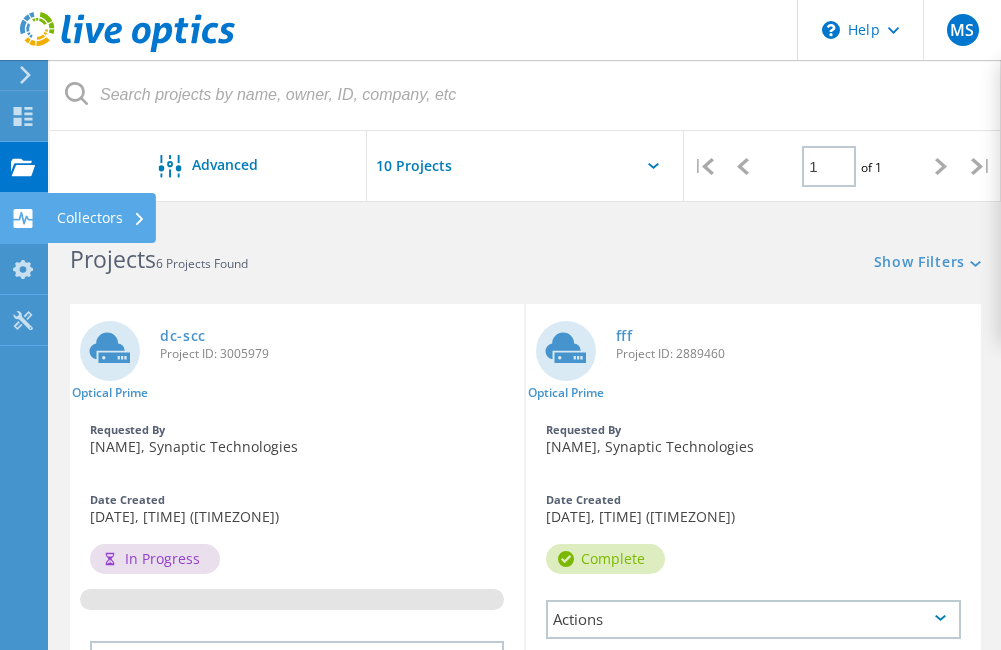 click 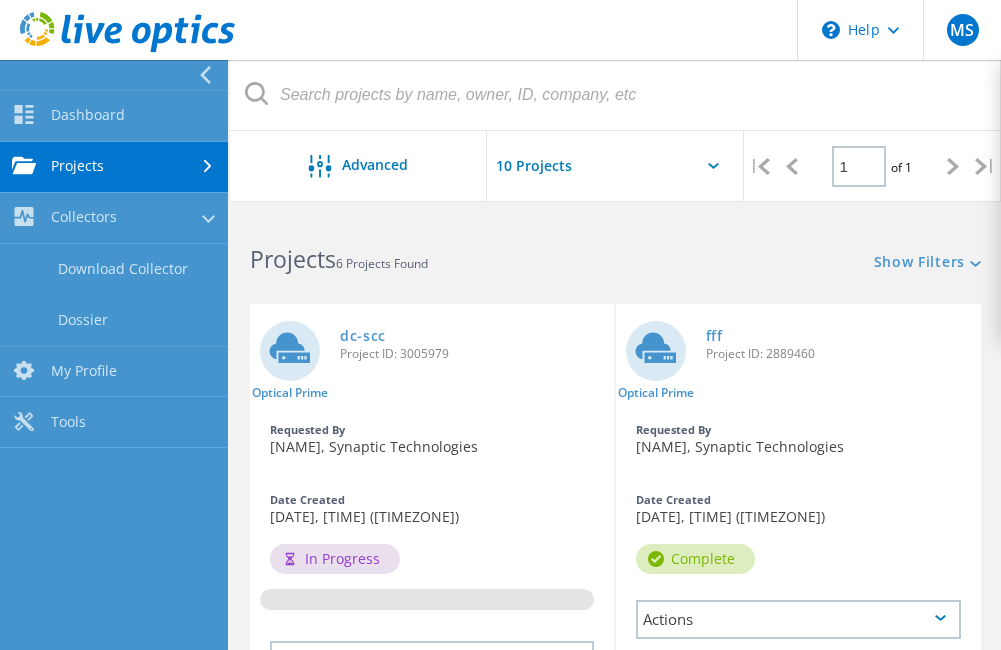 click on "Projects" at bounding box center (114, 167) 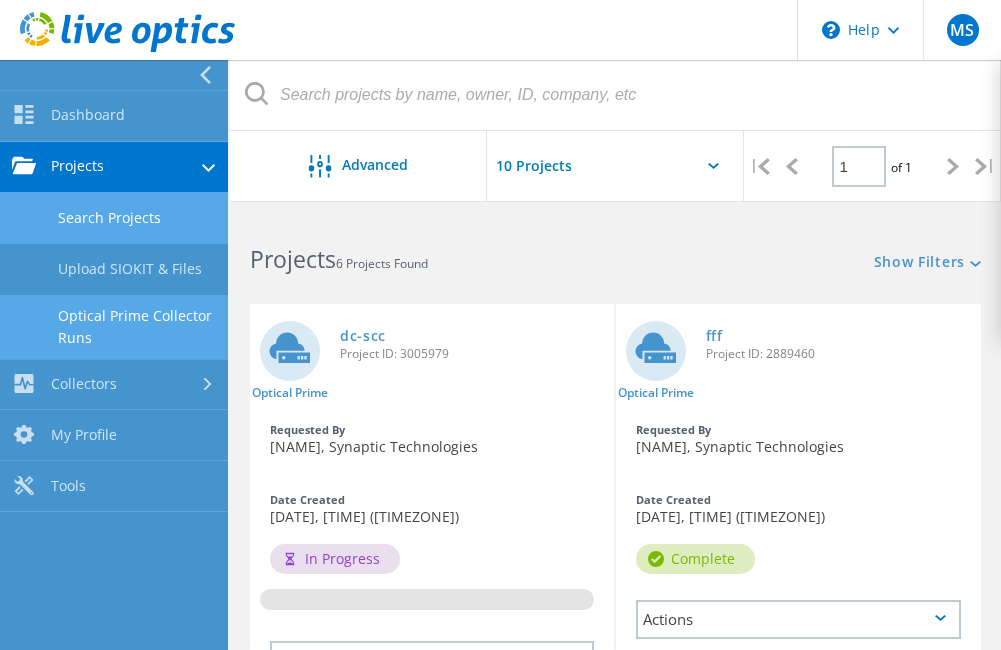 click on "Optical Prime Collector Runs" at bounding box center (114, 327) 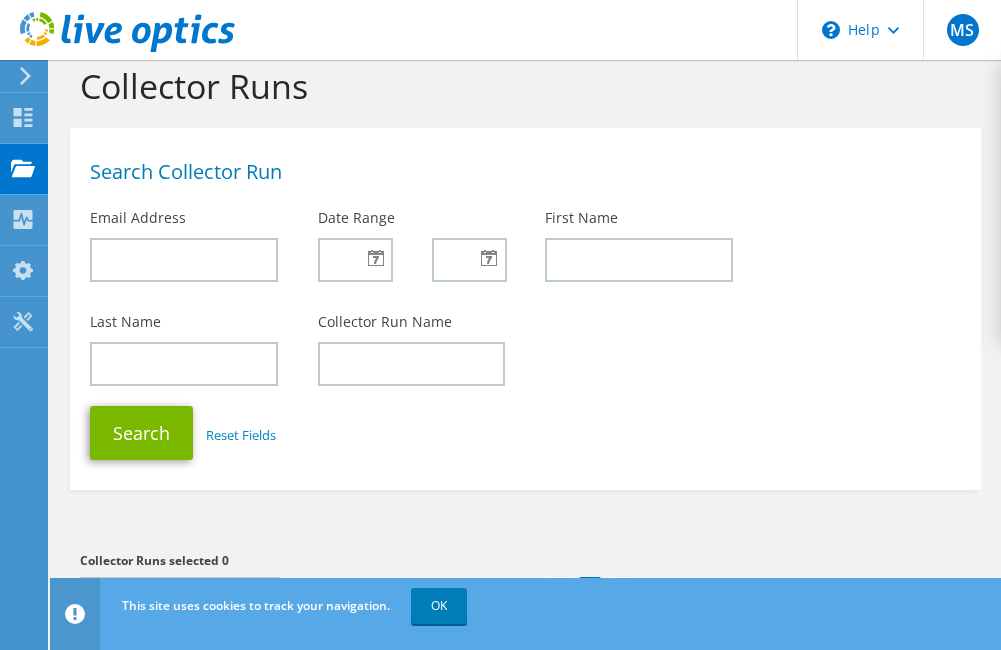 scroll, scrollTop: 0, scrollLeft: 0, axis: both 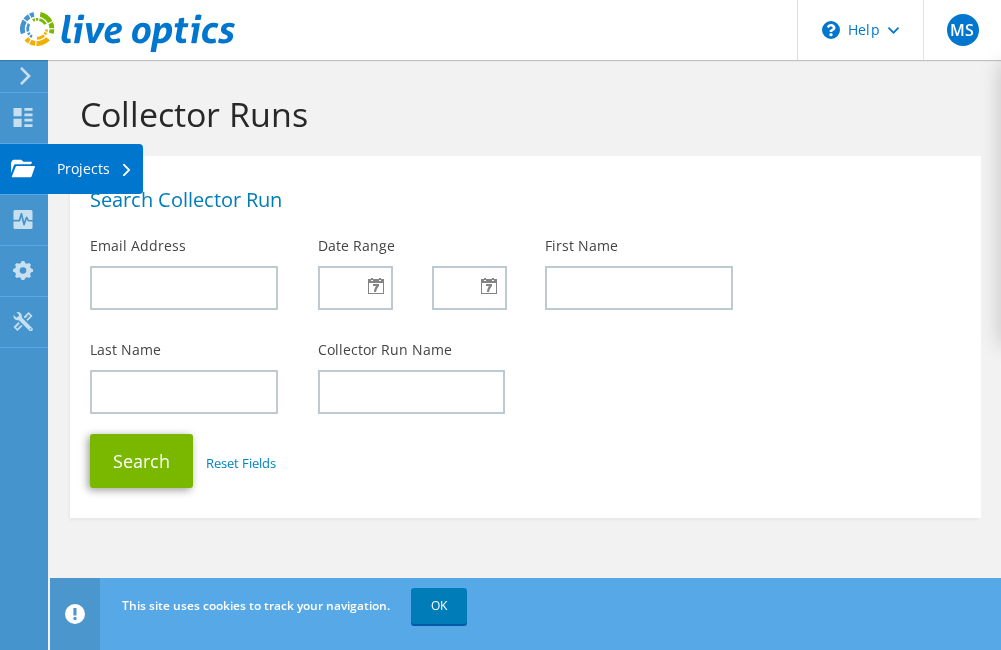 click 